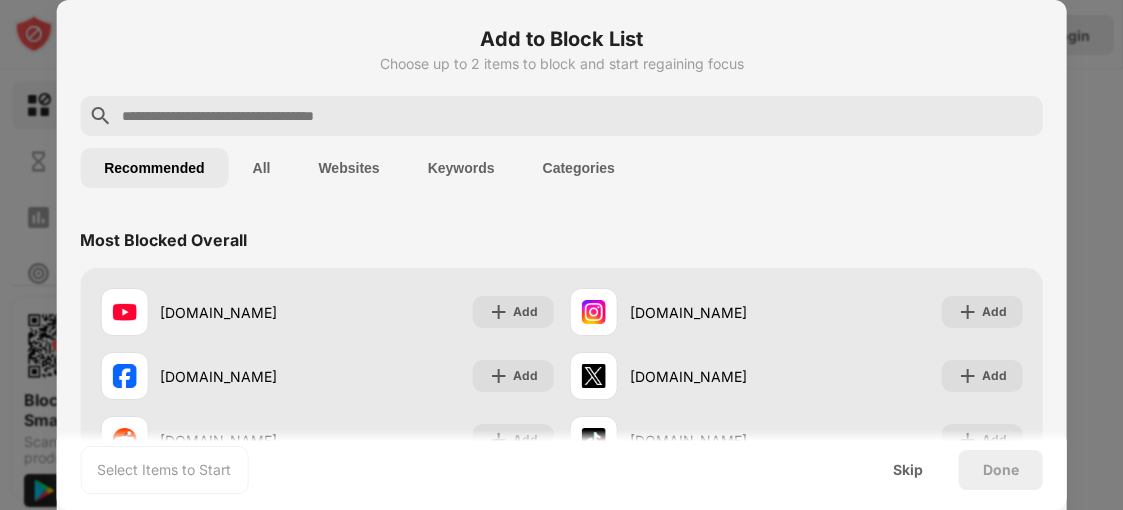 scroll, scrollTop: 0, scrollLeft: 0, axis: both 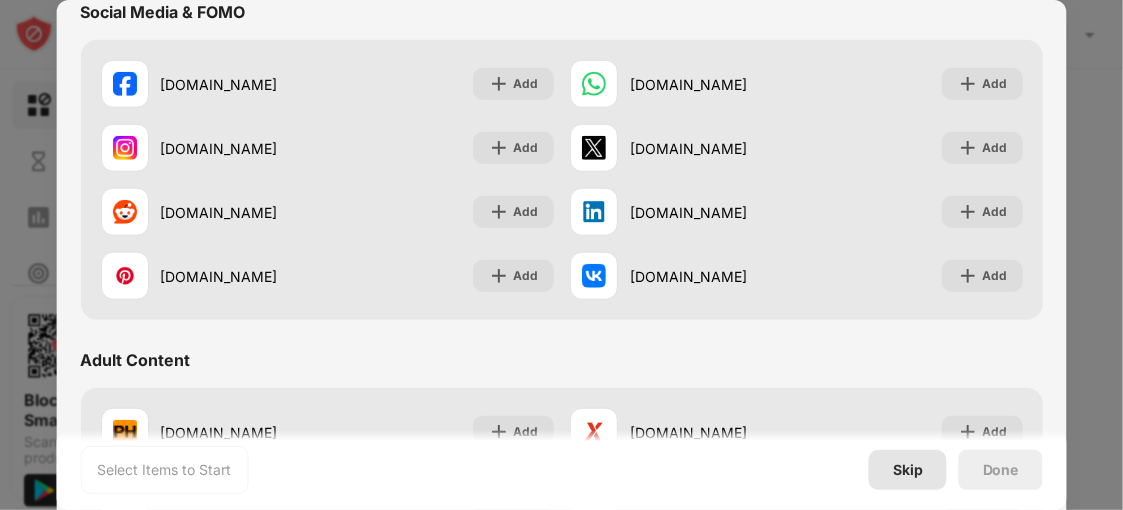 click on "Skip" at bounding box center [908, 470] 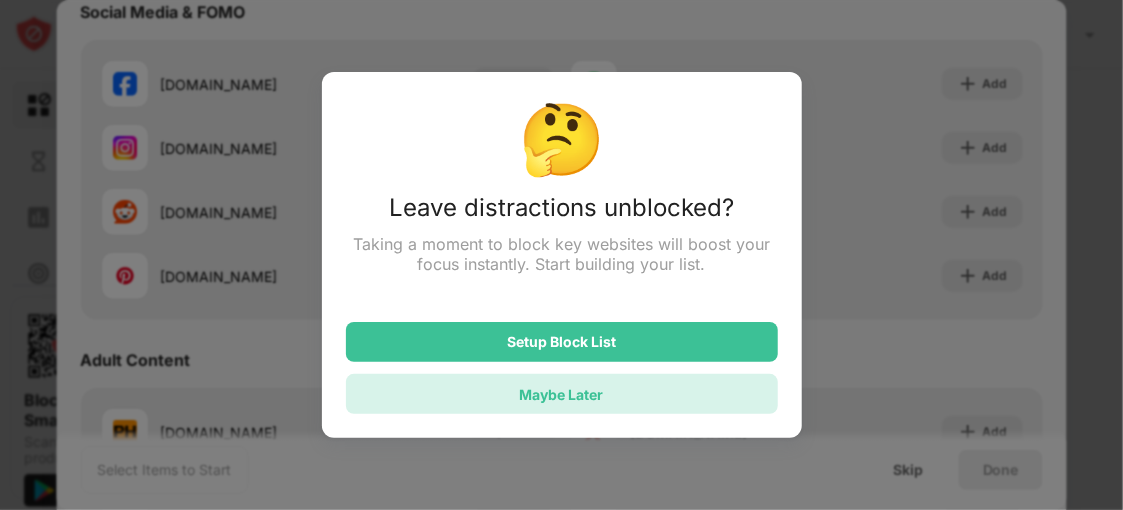 click on "Maybe Later" at bounding box center [562, 394] 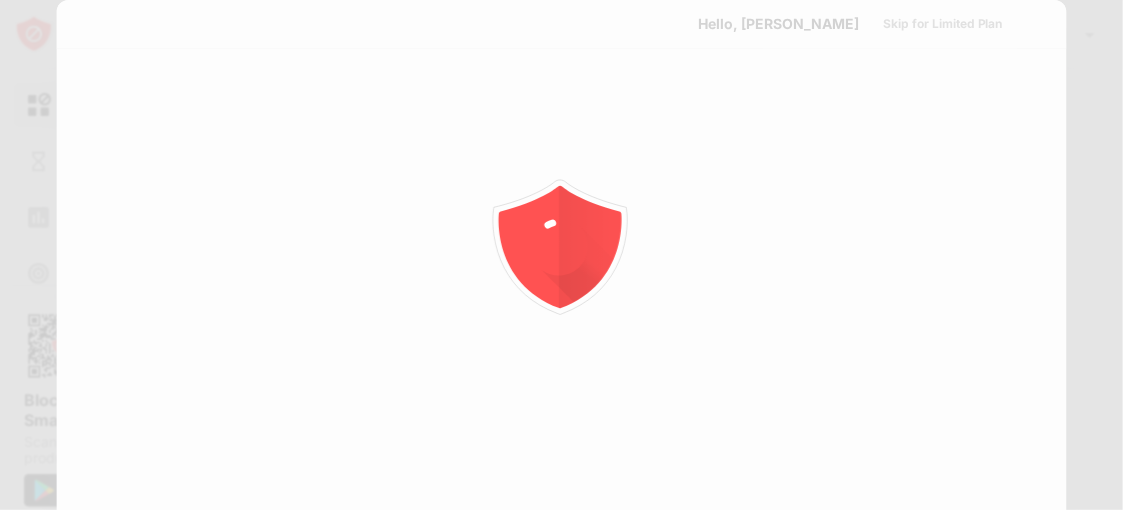scroll, scrollTop: 0, scrollLeft: 0, axis: both 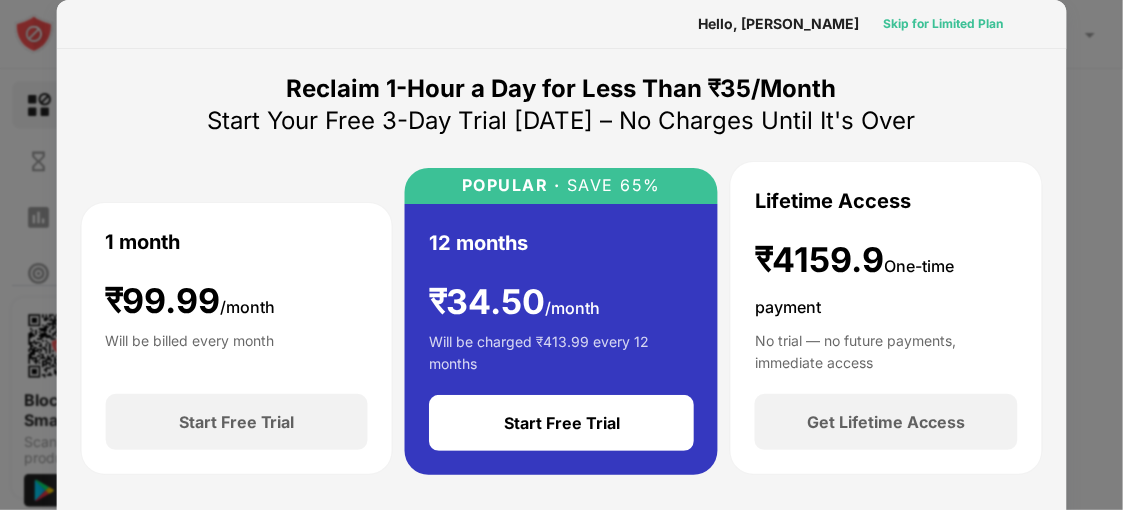 click on "Skip for Limited Plan" at bounding box center (943, 24) 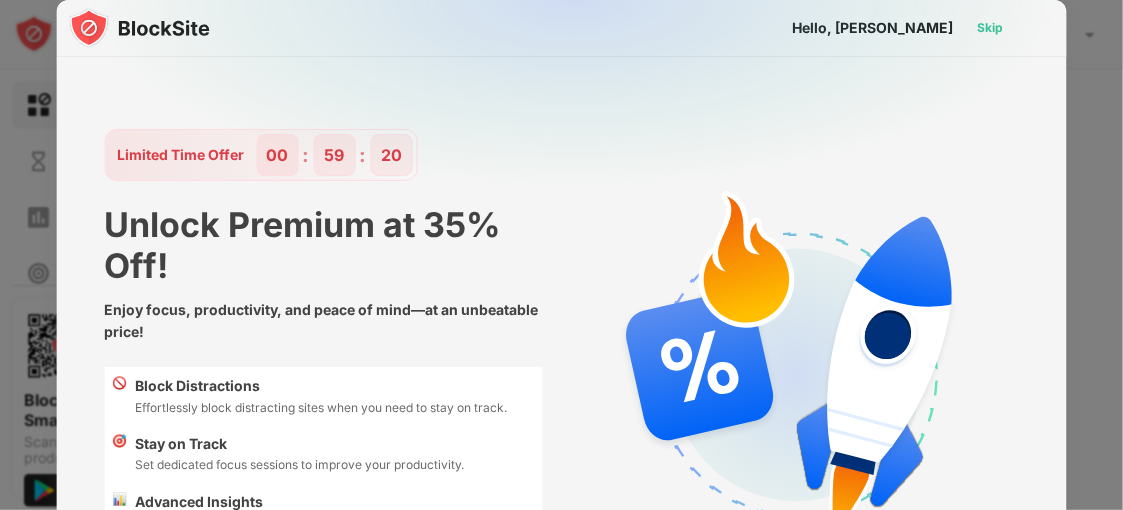 click on "Skip" at bounding box center [990, 28] 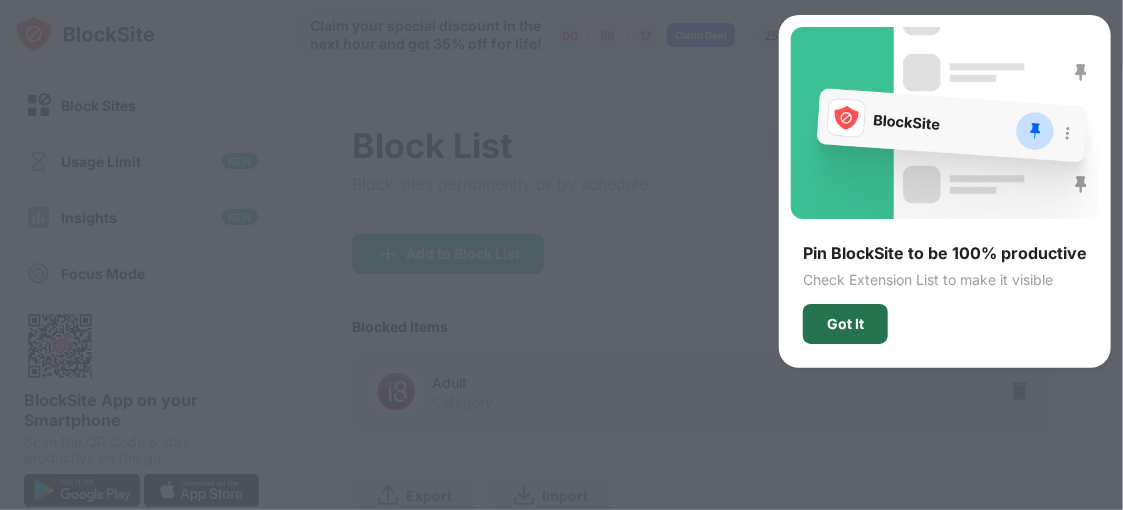 click on "Got It" at bounding box center (845, 324) 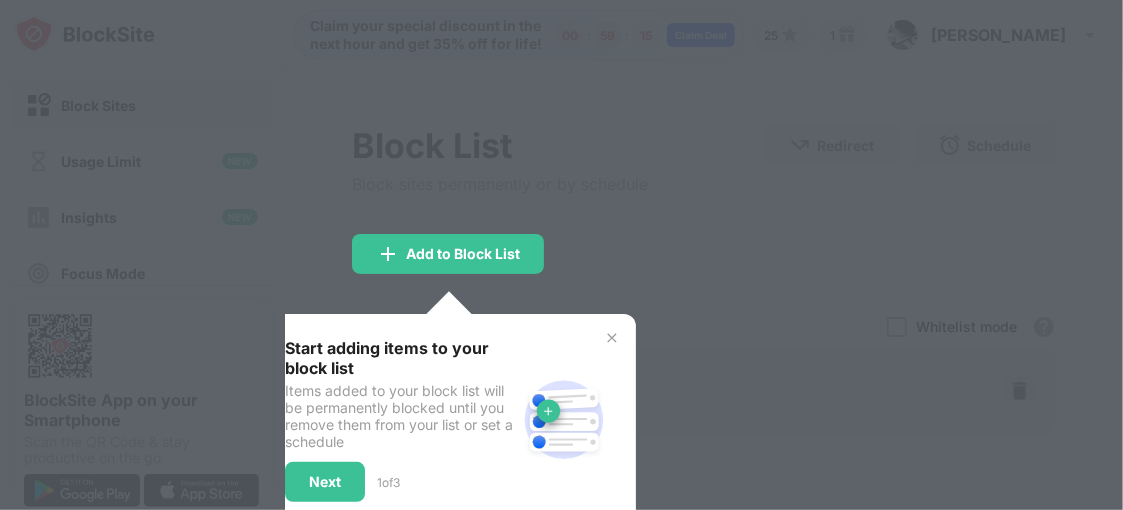 click at bounding box center [612, 338] 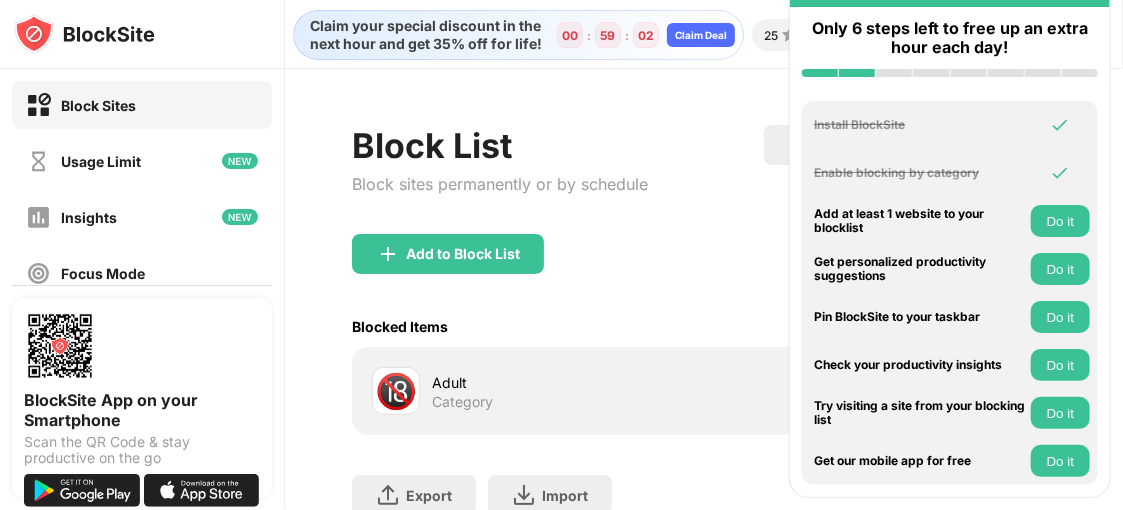 click on "Add to Block List" at bounding box center (703, 270) 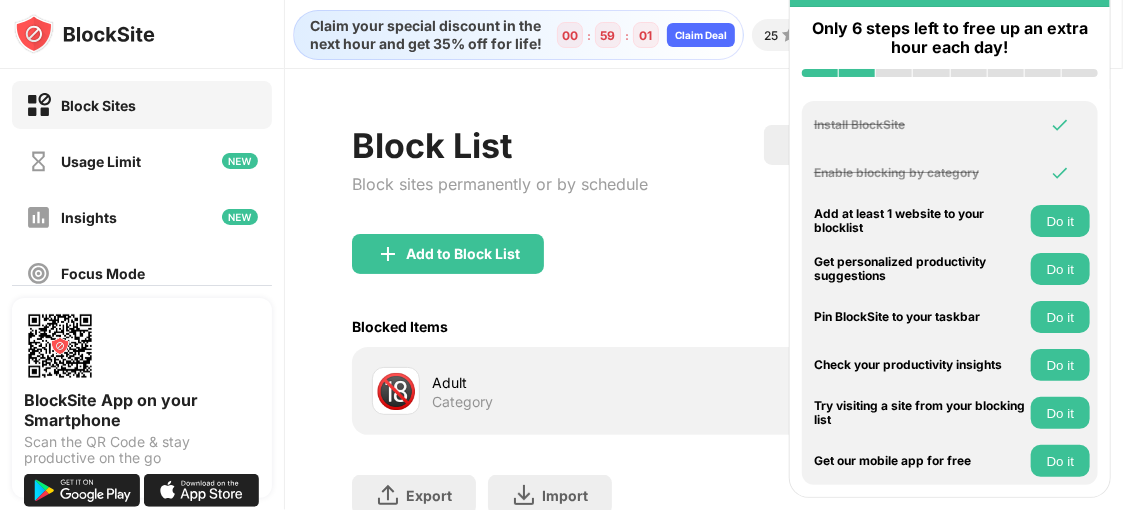 click on "Add to Block List" at bounding box center [703, 270] 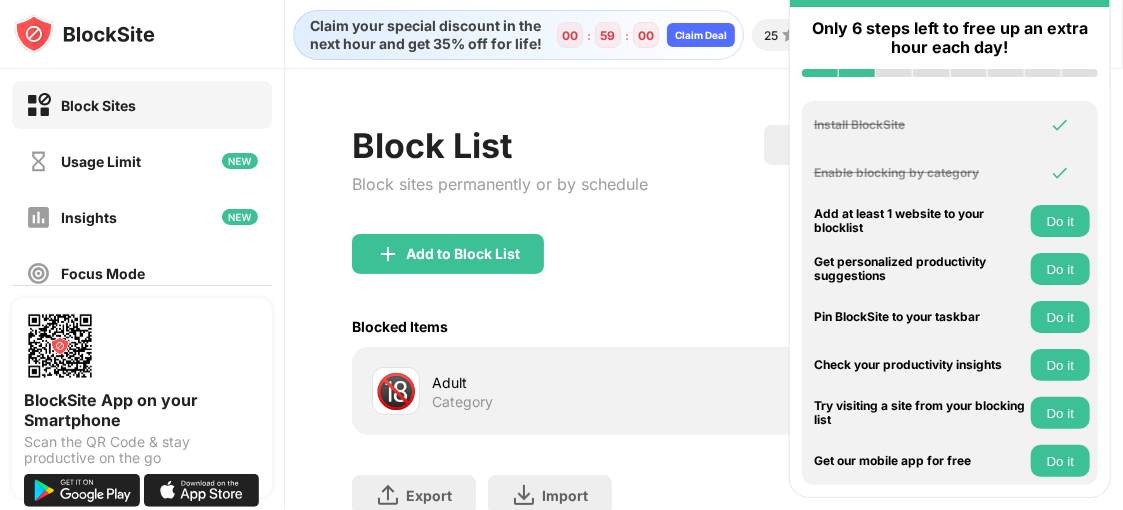 click on "Add to Block List" at bounding box center [703, 270] 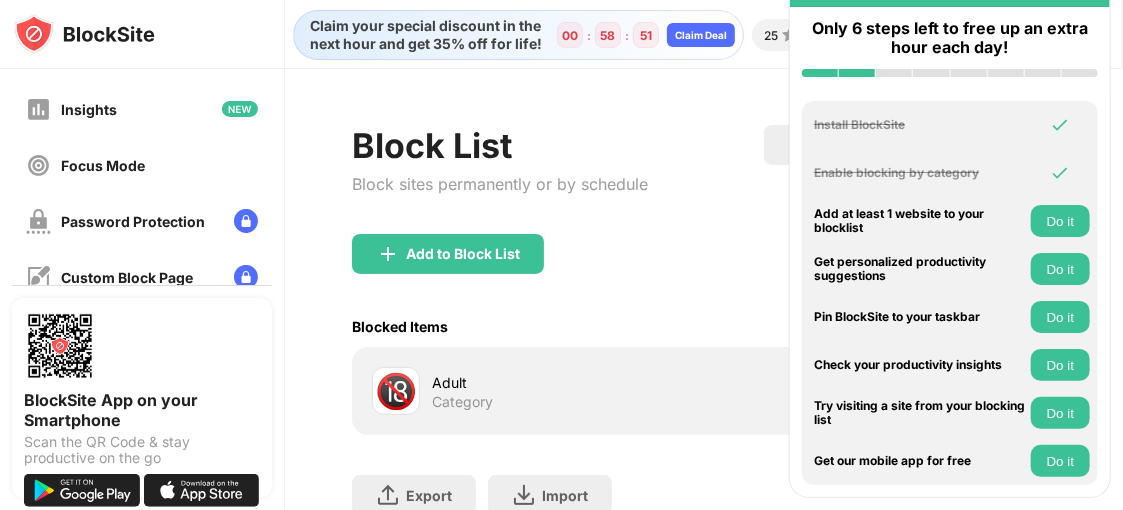 scroll, scrollTop: 88, scrollLeft: 0, axis: vertical 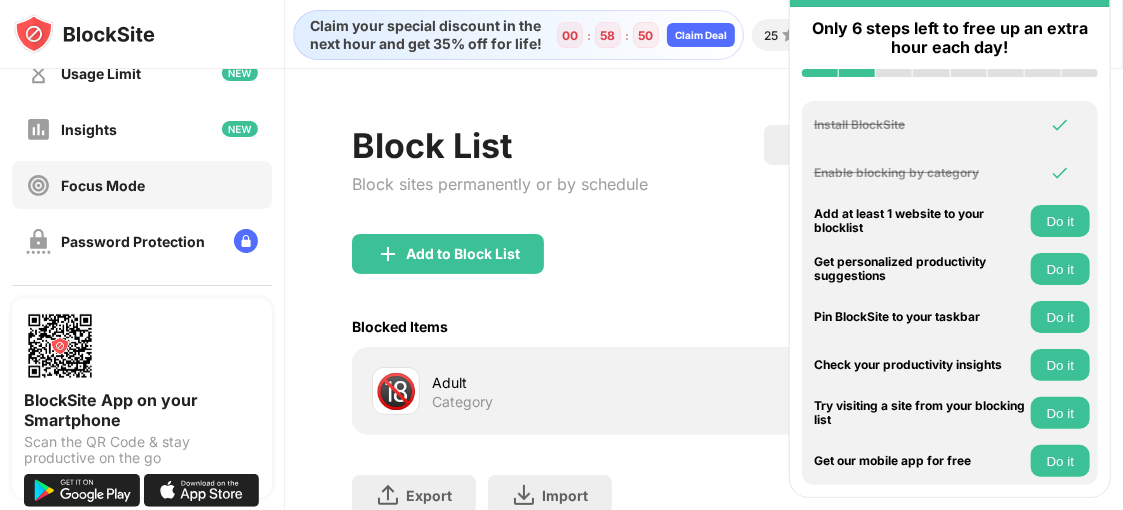 click on "Focus Mode" at bounding box center (142, 185) 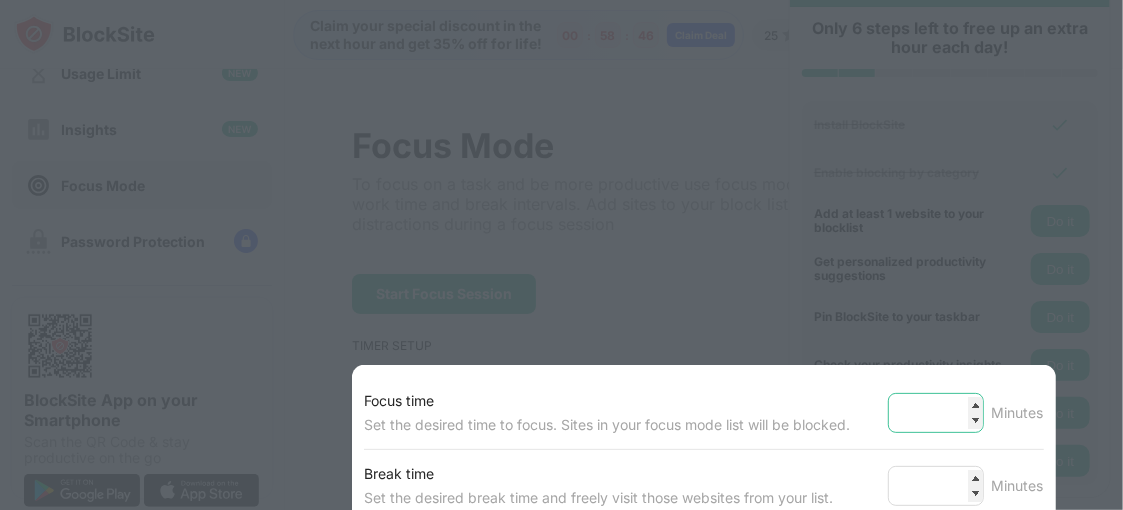type on "**" 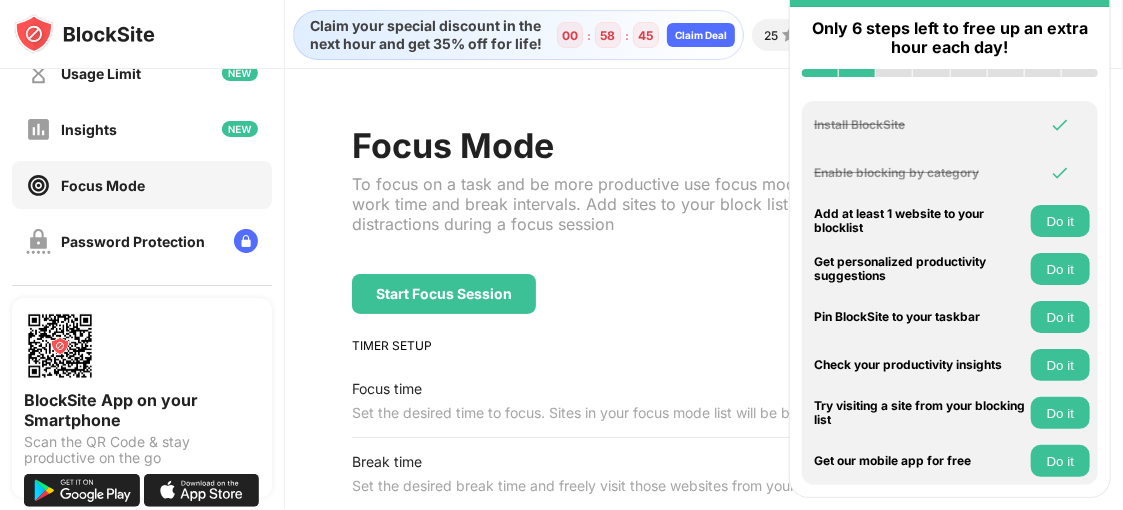 click on "Focus Mode To focus on a task and be more productive use focus mode to set your work time and break intervals. Add sites to your block list to avoid distractions during a focus session Redirect Choose a site to be redirected to when blocking is active Start Focus Session TIMER SETUP Focus time Set the desired time to focus. Sites in your focus mode list will be blocked. ** Minutes Break time Set the desired break time and freely visit those websites from your list. * Minutes Number of cycles The number of cycles of focus time and breaks you wish to run automatically. * Cycles Blocked Items Add Item Whitelist mode Block all websites apart from those in your whitelist No blocked sites yet When you add sites to block, you’ll see it here. Export Export Files (for websites items only) Import Import Files (for websites items only)" at bounding box center (703, 593) 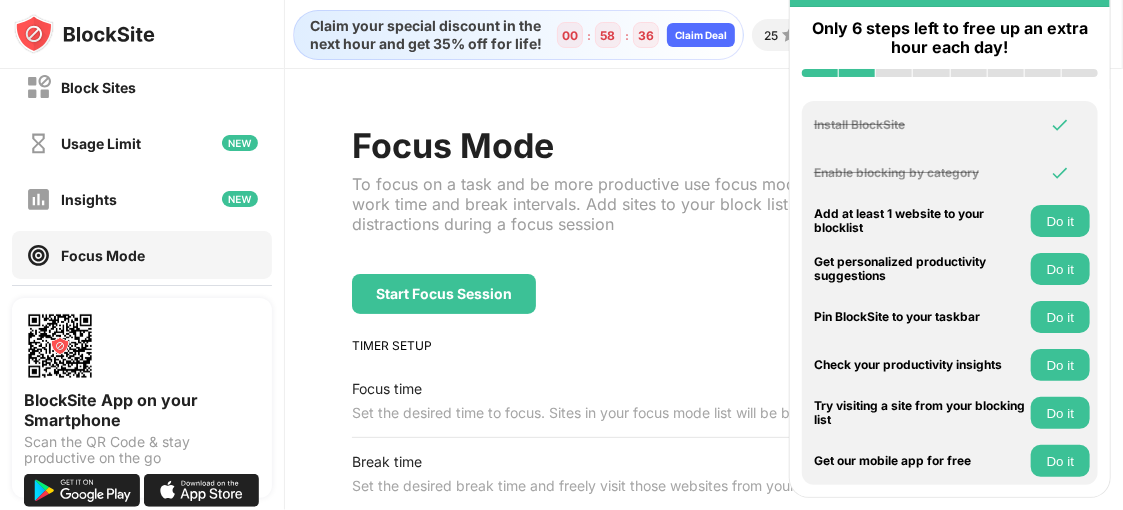 scroll, scrollTop: 0, scrollLeft: 0, axis: both 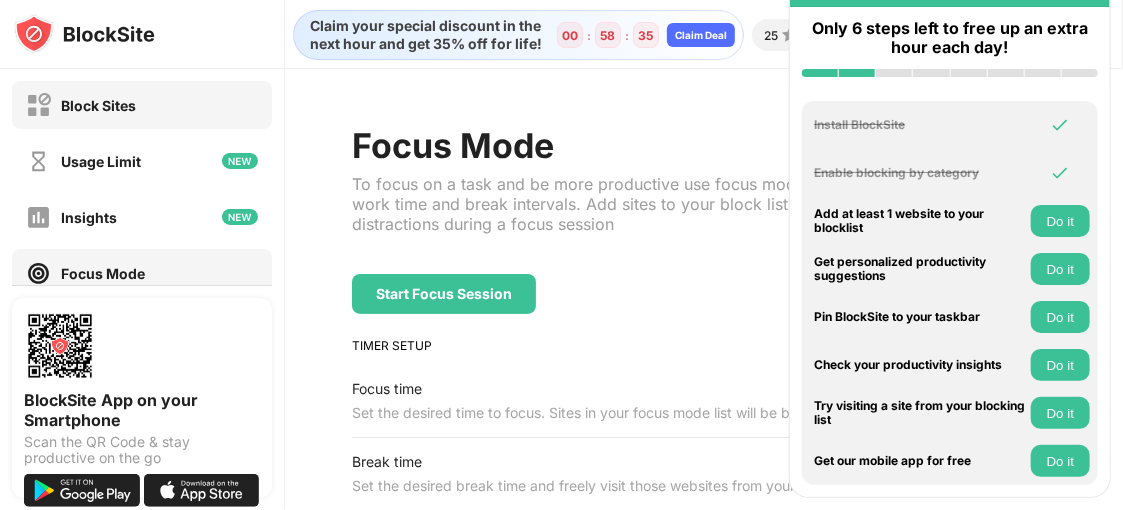 click on "Block Sites" at bounding box center (98, 105) 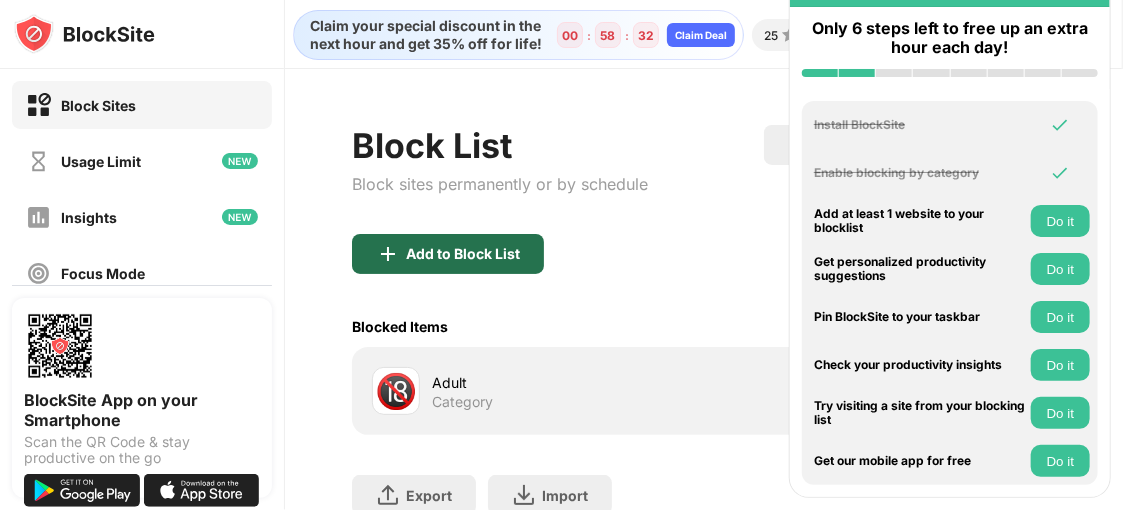 click on "Add to Block List" at bounding box center [463, 254] 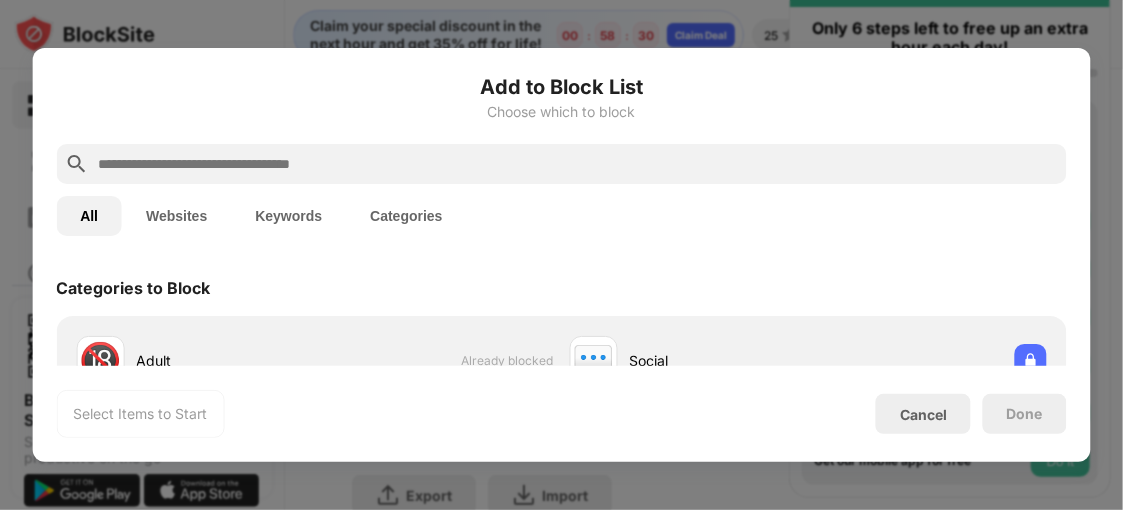 click at bounding box center (577, 164) 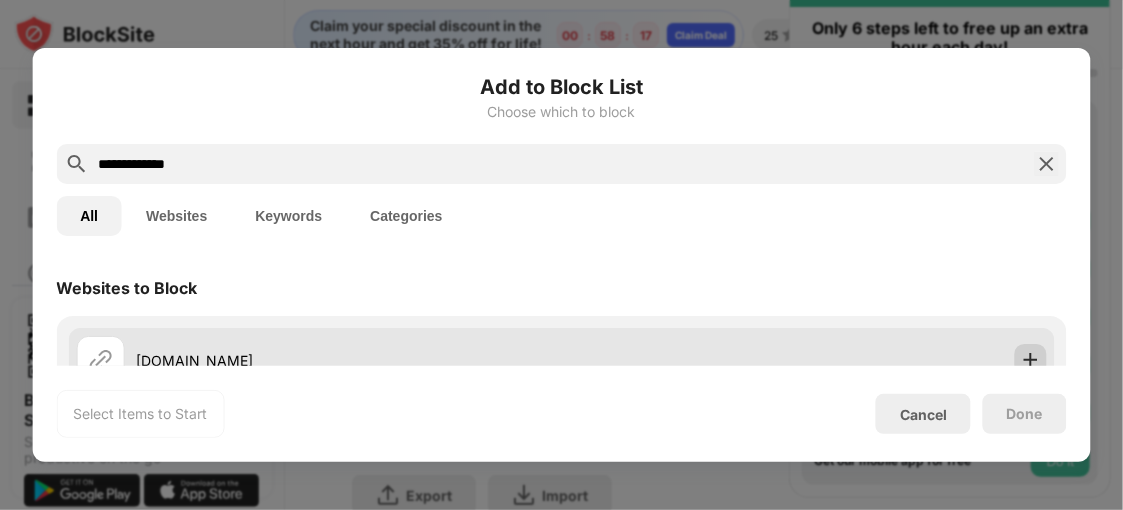 type on "**********" 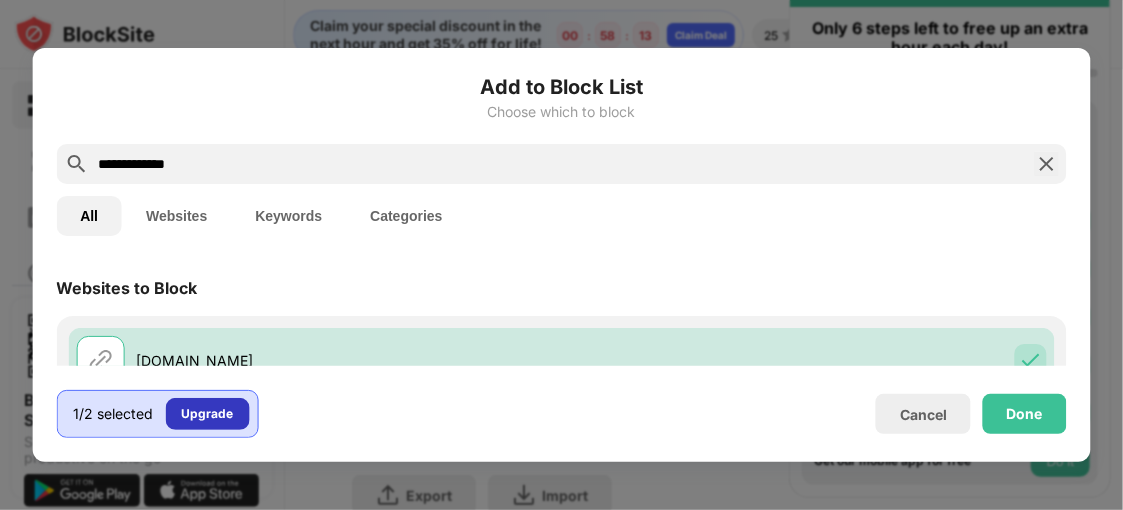 click on "Upgrade" at bounding box center (207, 414) 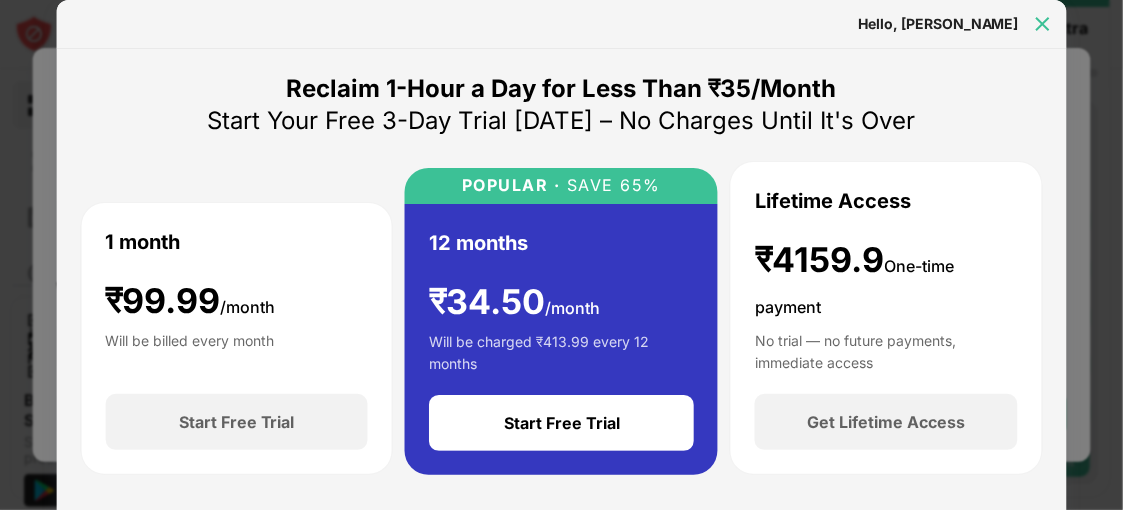 click at bounding box center (1043, 24) 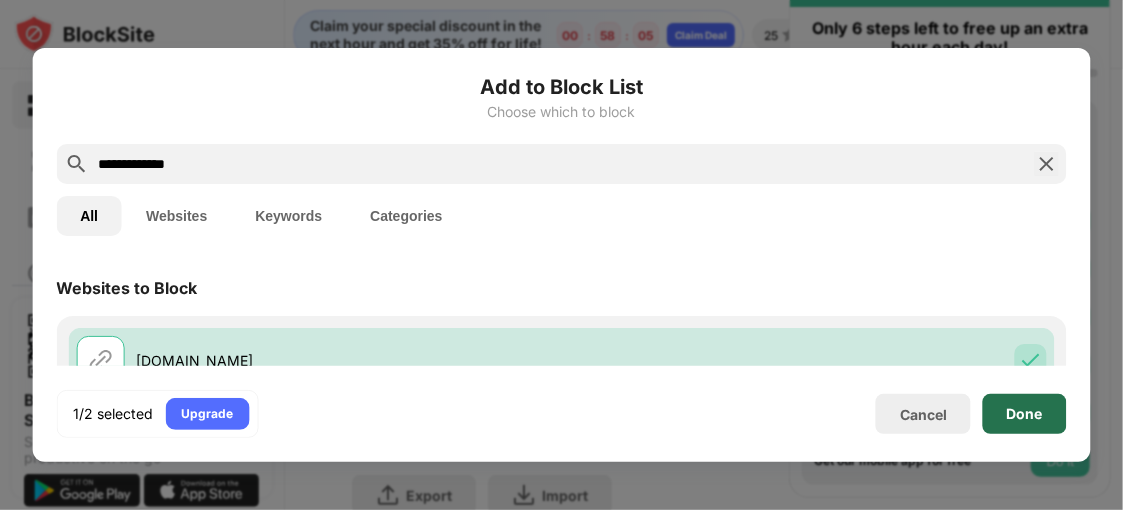 click on "Done" at bounding box center [1025, 414] 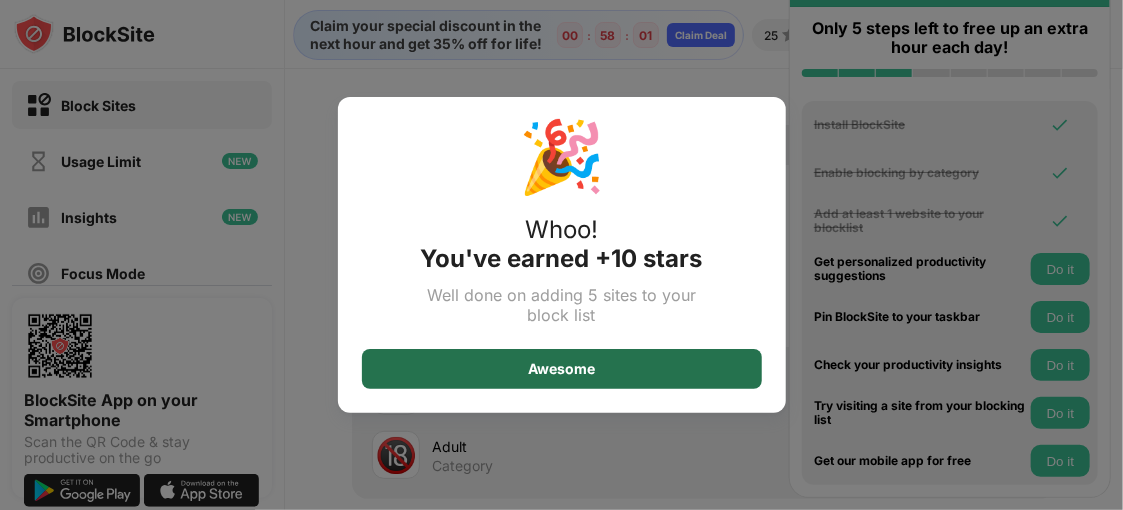 click on "Awesome" at bounding box center (562, 369) 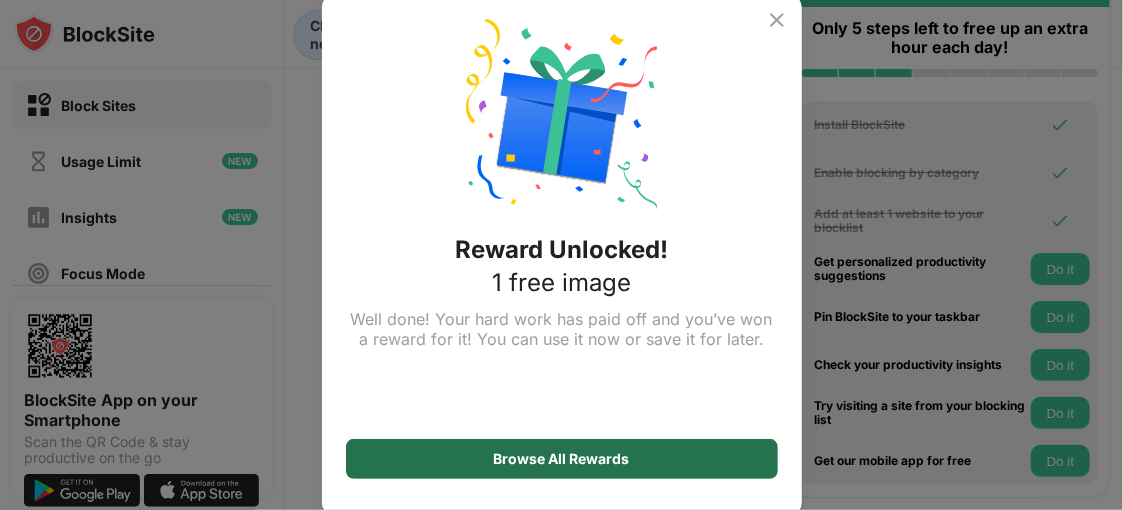 click on "Browse All Rewards" at bounding box center [562, 459] 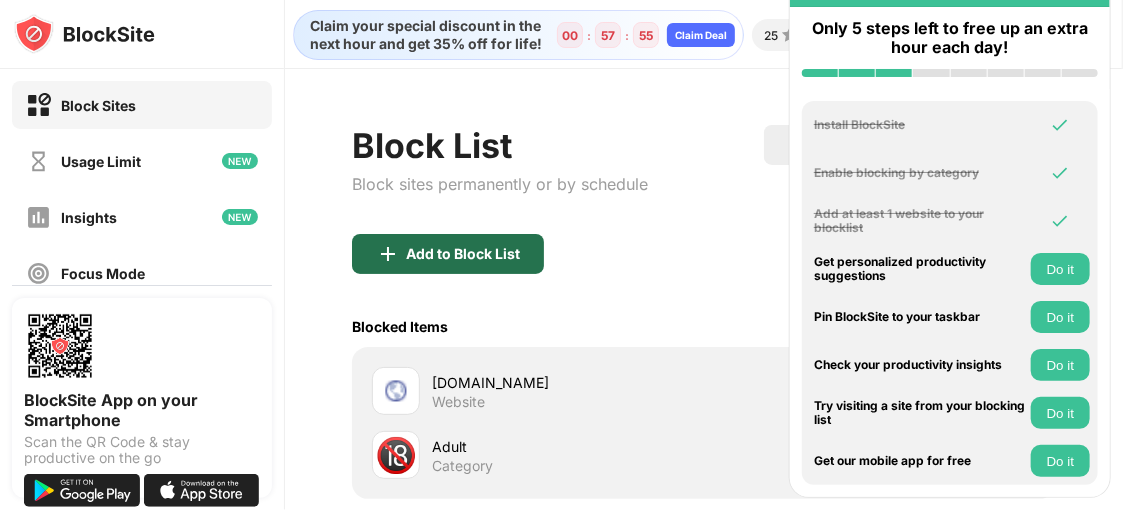 click on "Add to Block List" at bounding box center [448, 254] 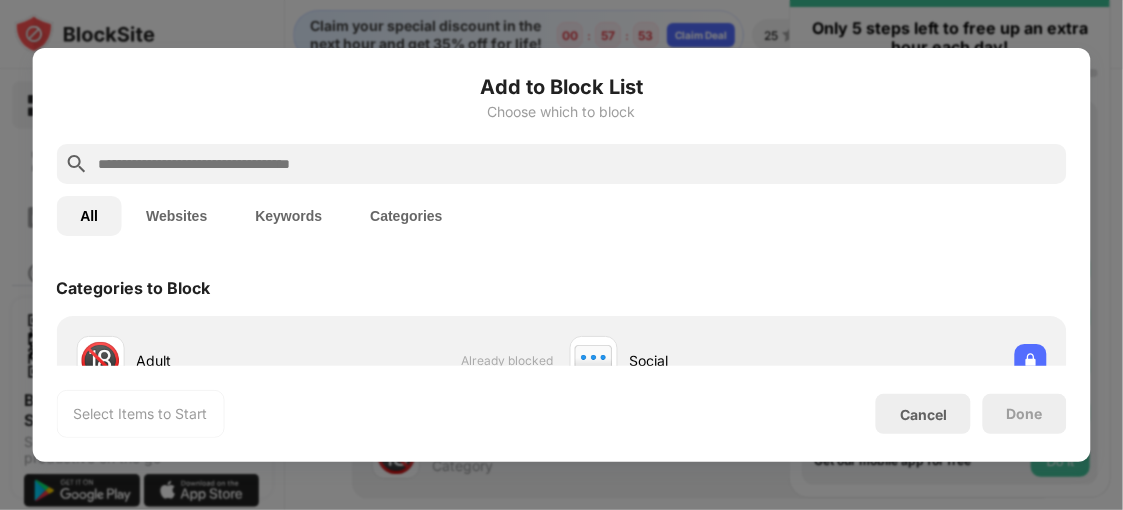 click at bounding box center (577, 164) 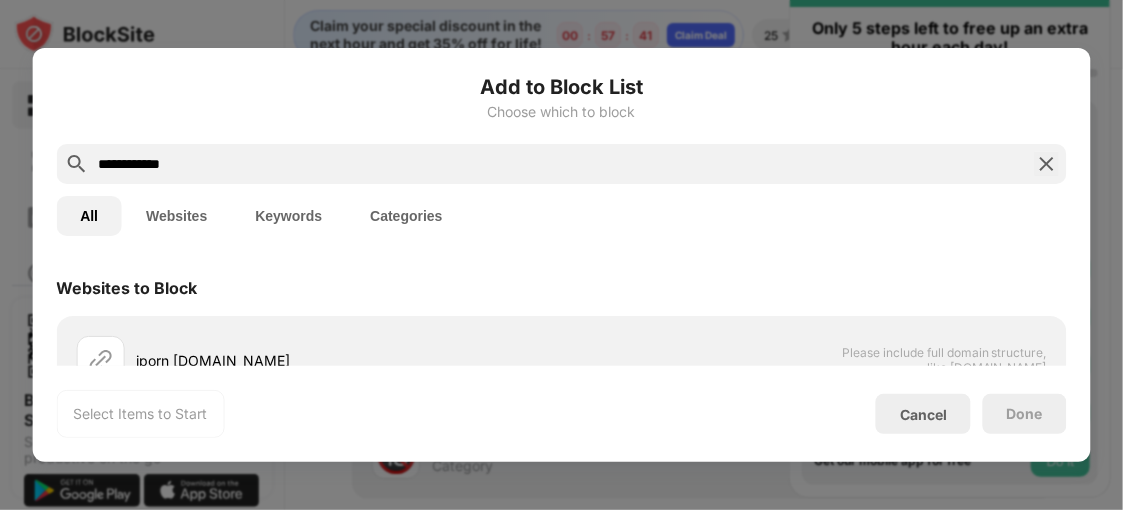 click on "**********" at bounding box center (561, 164) 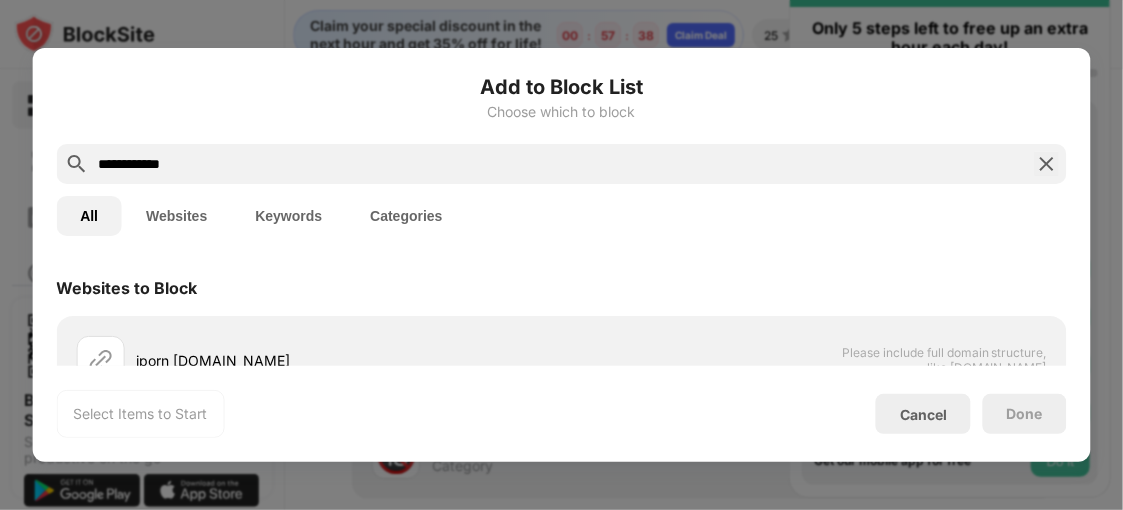 click on "**********" at bounding box center [561, 255] 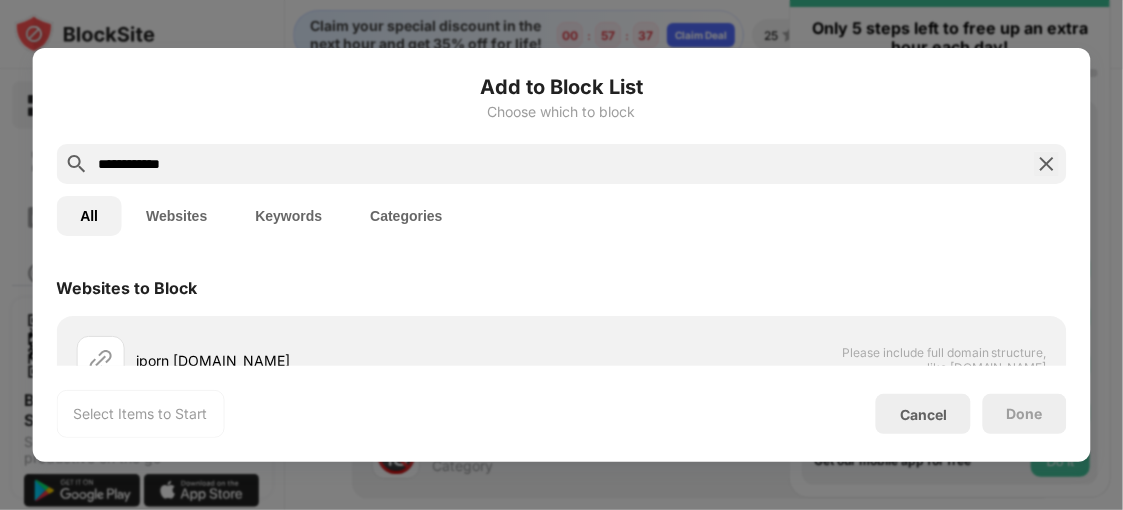 click on "**********" at bounding box center (561, 255) 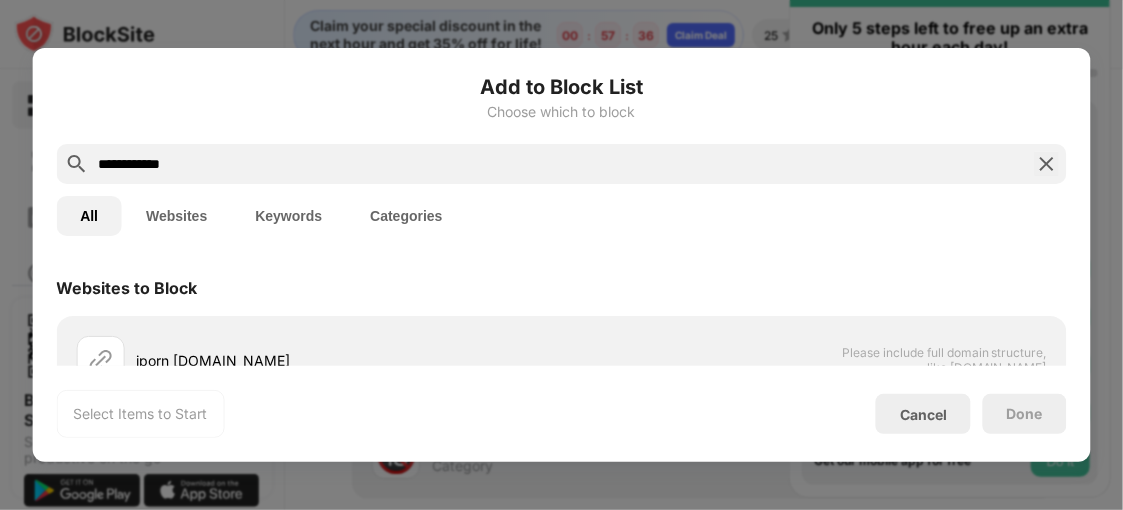 drag, startPoint x: 556, startPoint y: 251, endPoint x: 1004, endPoint y: -71, distance: 551.7137 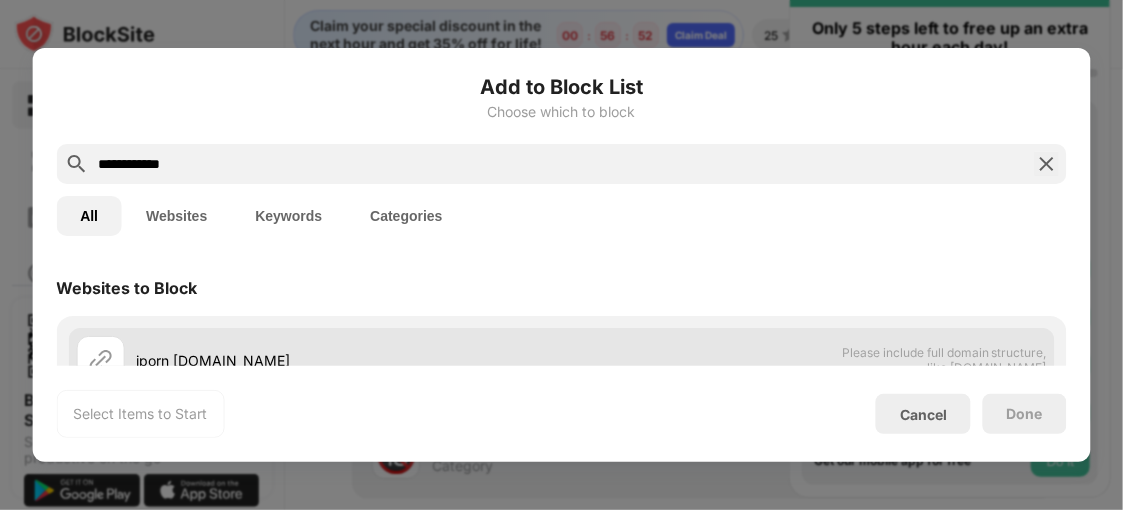 click on "iporn [DOMAIN_NAME] Please include full domain structure, like [DOMAIN_NAME]" at bounding box center (561, 360) 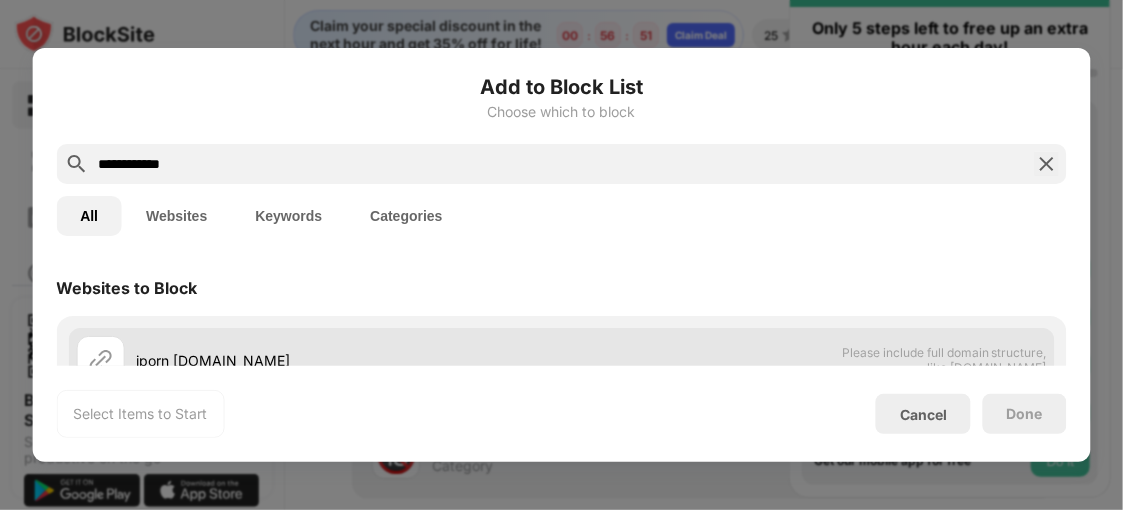 click on "iporn [DOMAIN_NAME] Please include full domain structure, like [DOMAIN_NAME]" at bounding box center (561, 360) 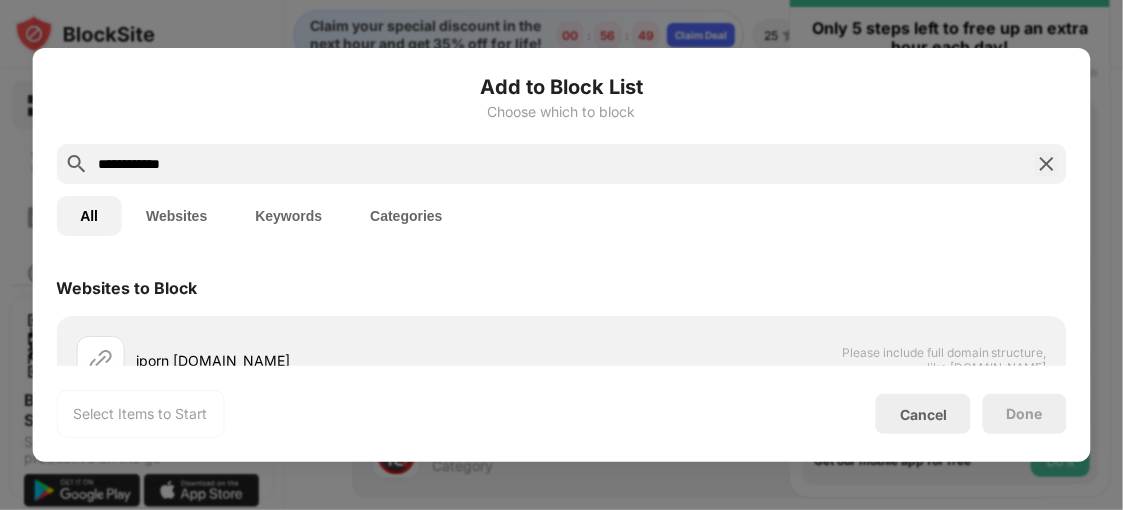 click on "**********" at bounding box center (561, 164) 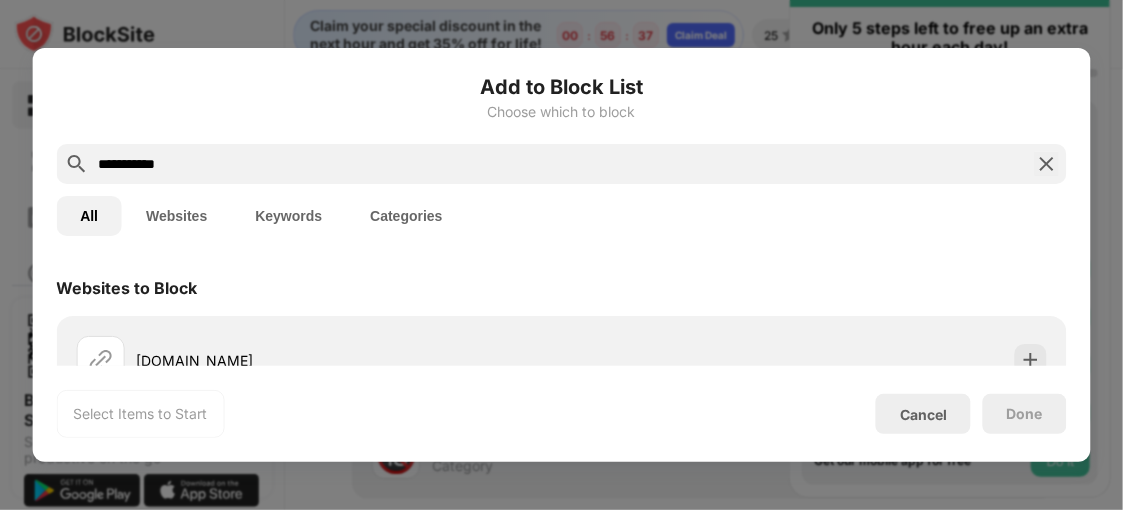 type on "**********" 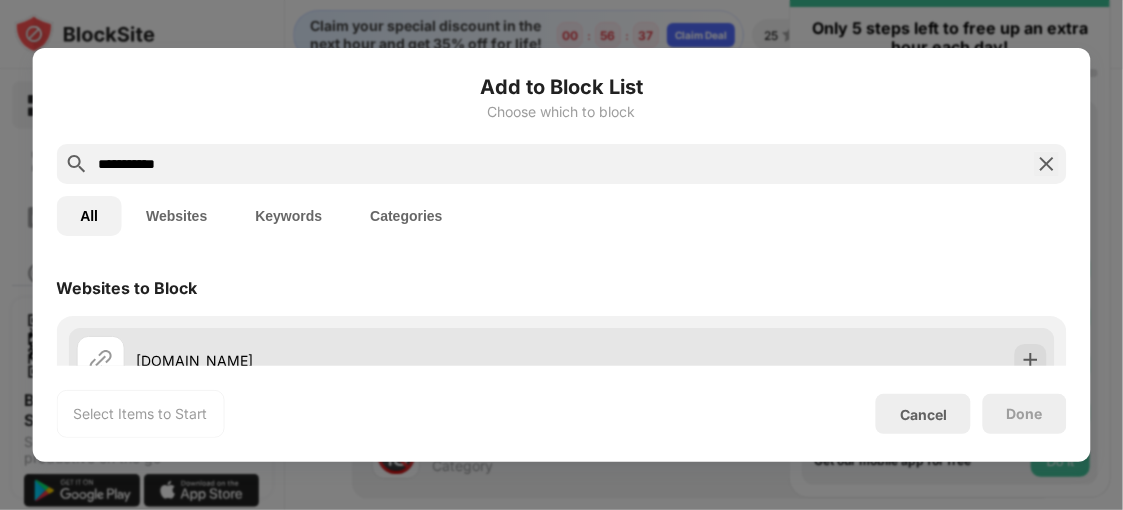 drag, startPoint x: 656, startPoint y: 272, endPoint x: 1007, endPoint y: 352, distance: 360.0014 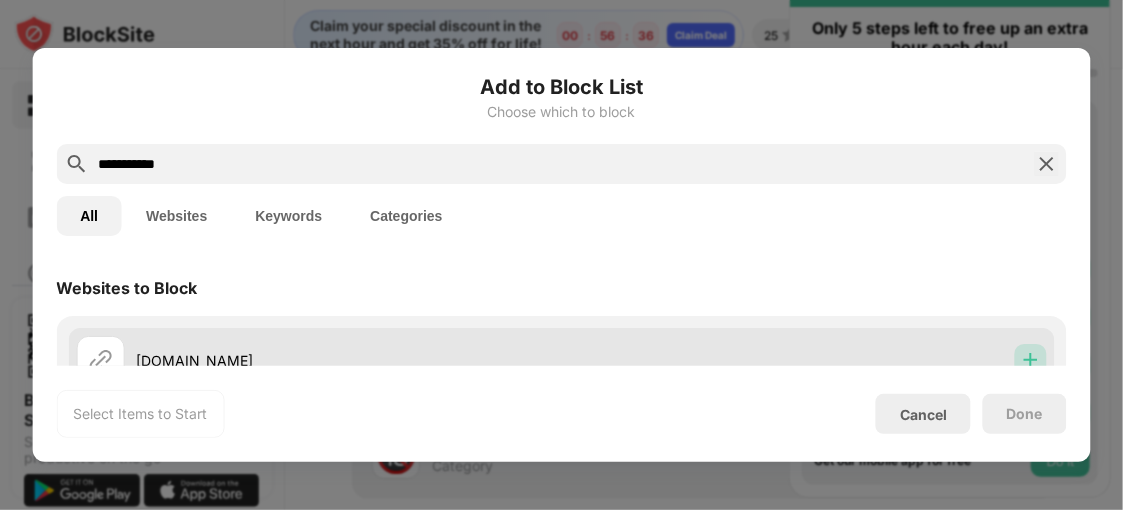 click at bounding box center [1031, 360] 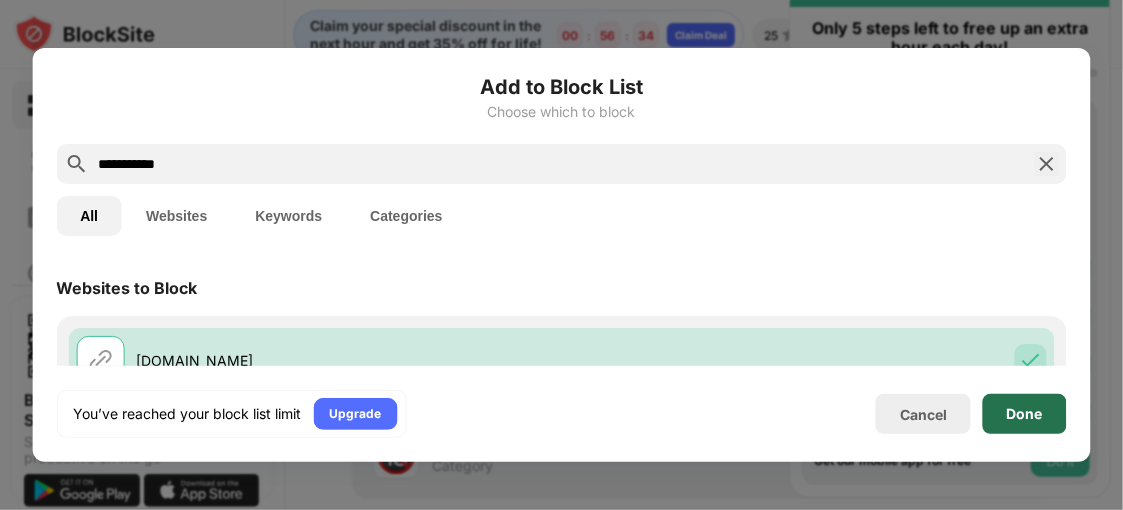 click on "Done" at bounding box center [1025, 414] 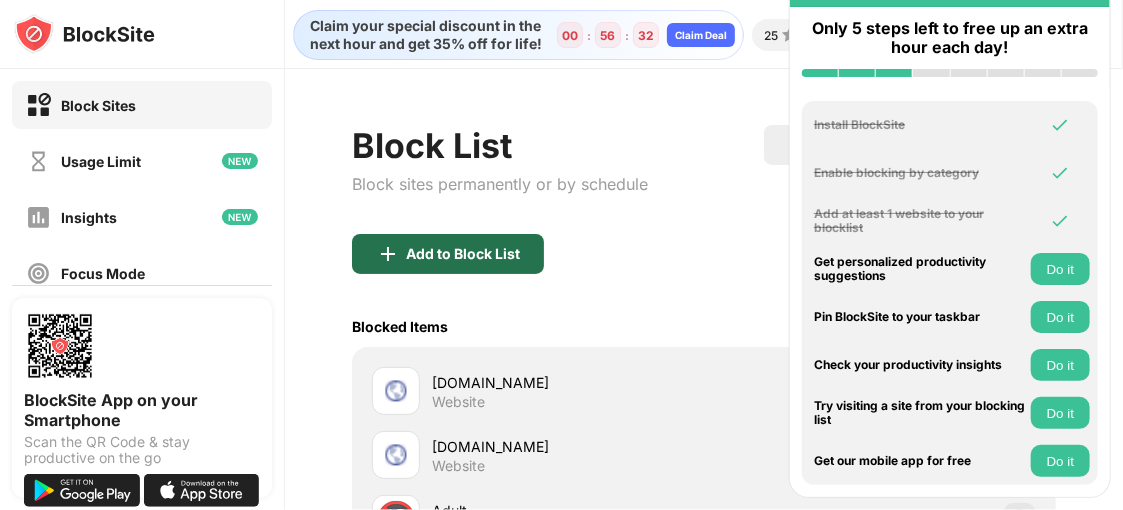 click on "Add to Block List" at bounding box center [448, 254] 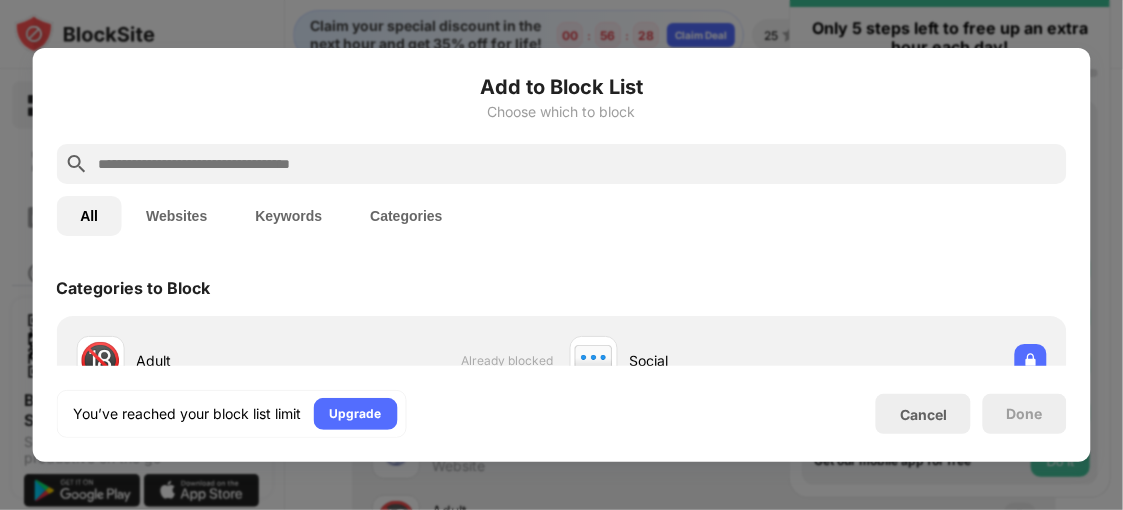 click at bounding box center (577, 164) 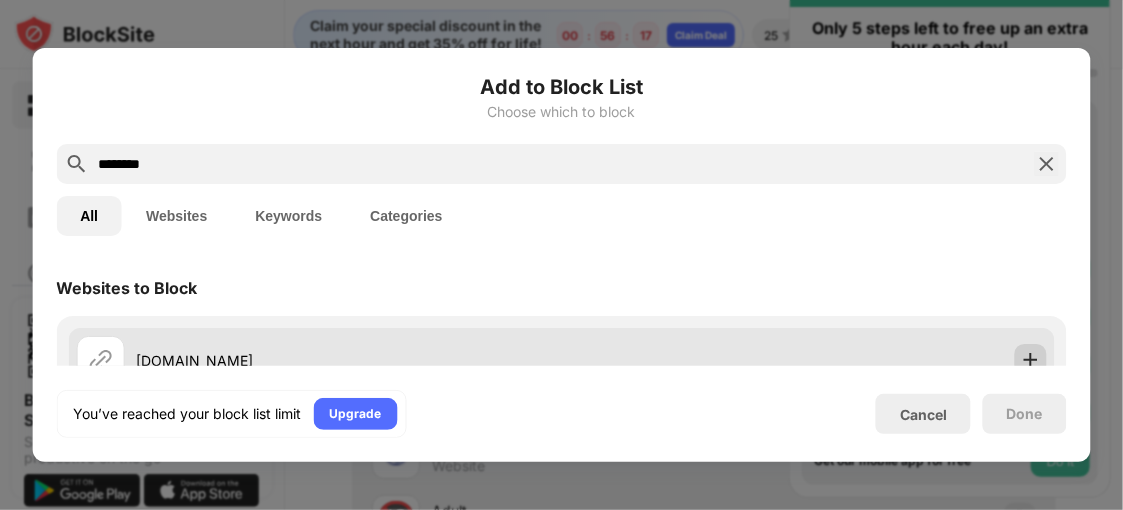 type on "********" 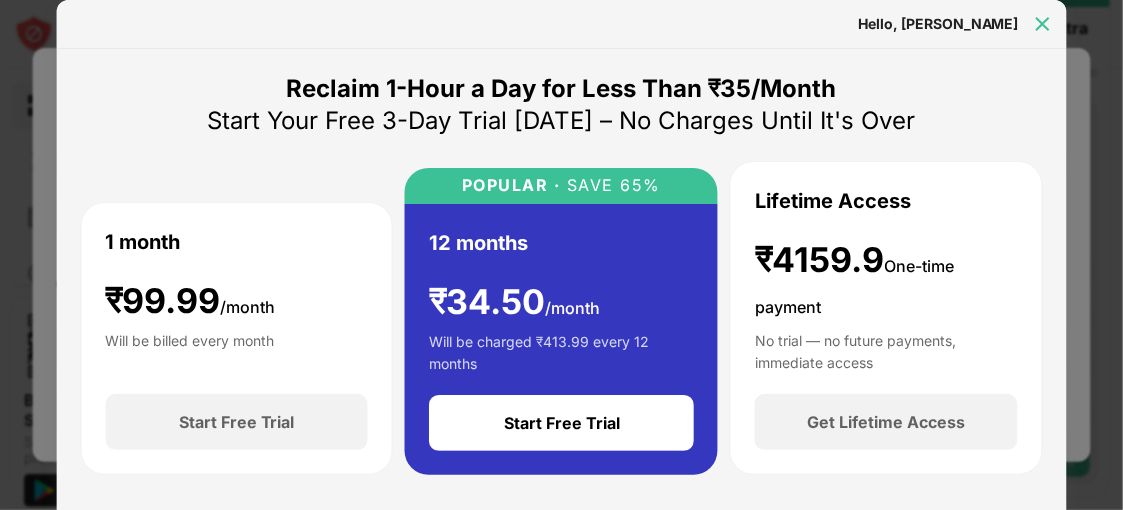 click at bounding box center [1043, 24] 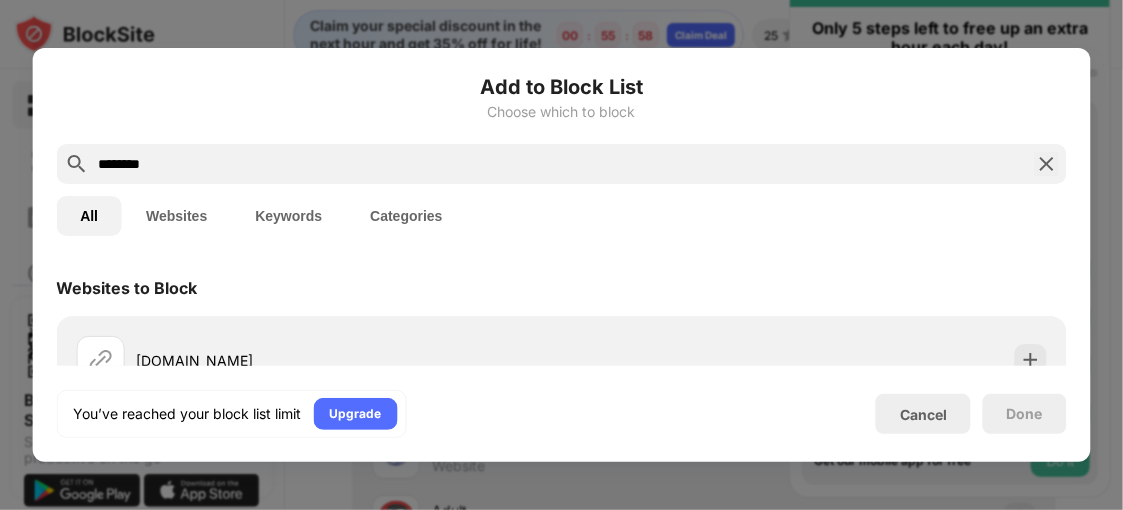 click at bounding box center (1047, 164) 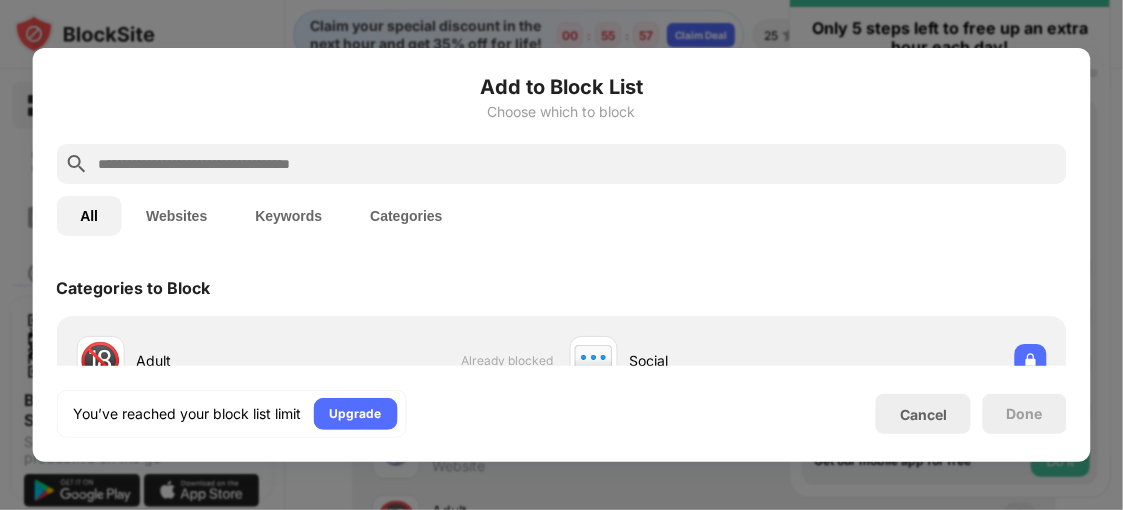 click at bounding box center (577, 164) 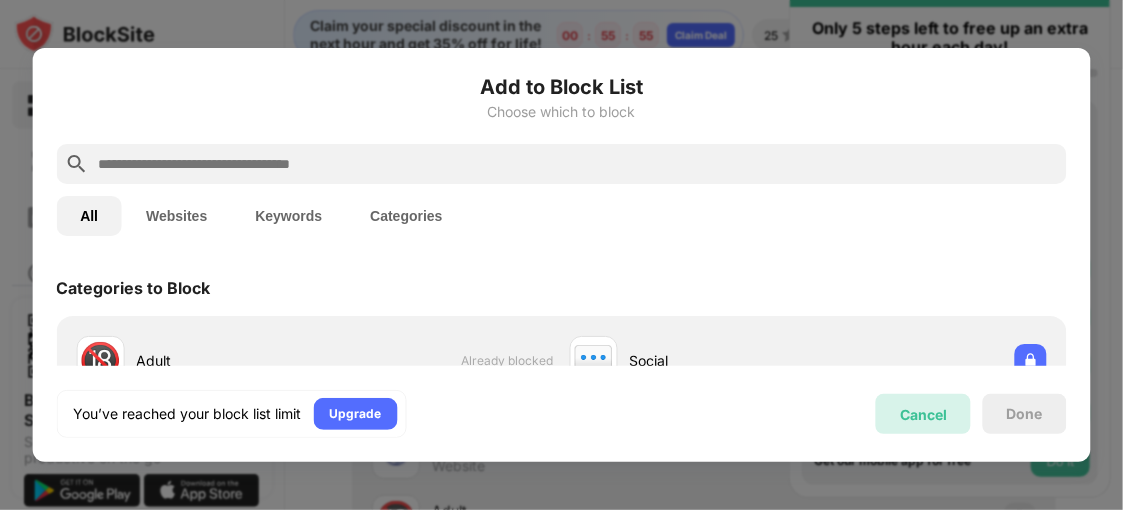 click on "Cancel" at bounding box center (923, 414) 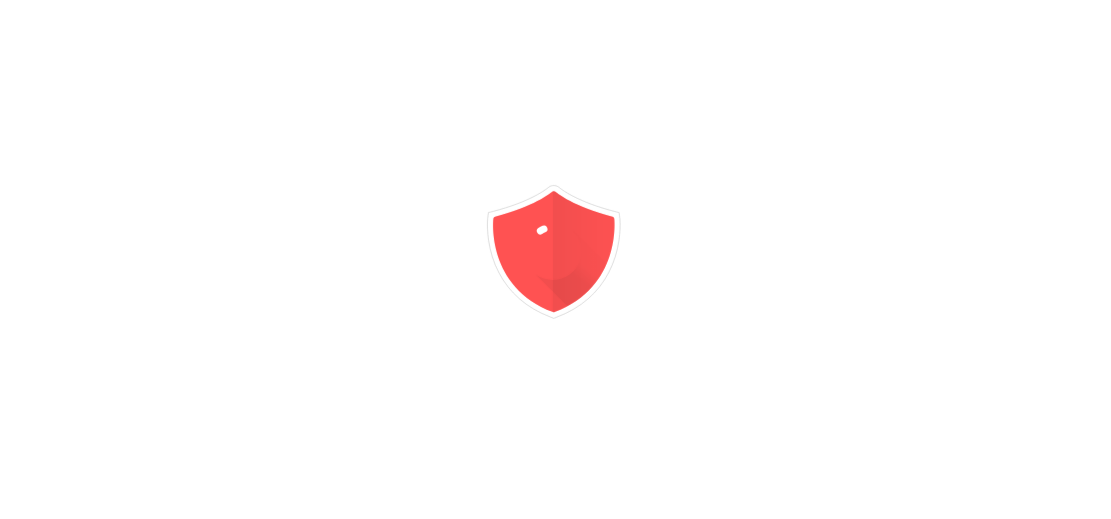 scroll, scrollTop: 0, scrollLeft: 0, axis: both 